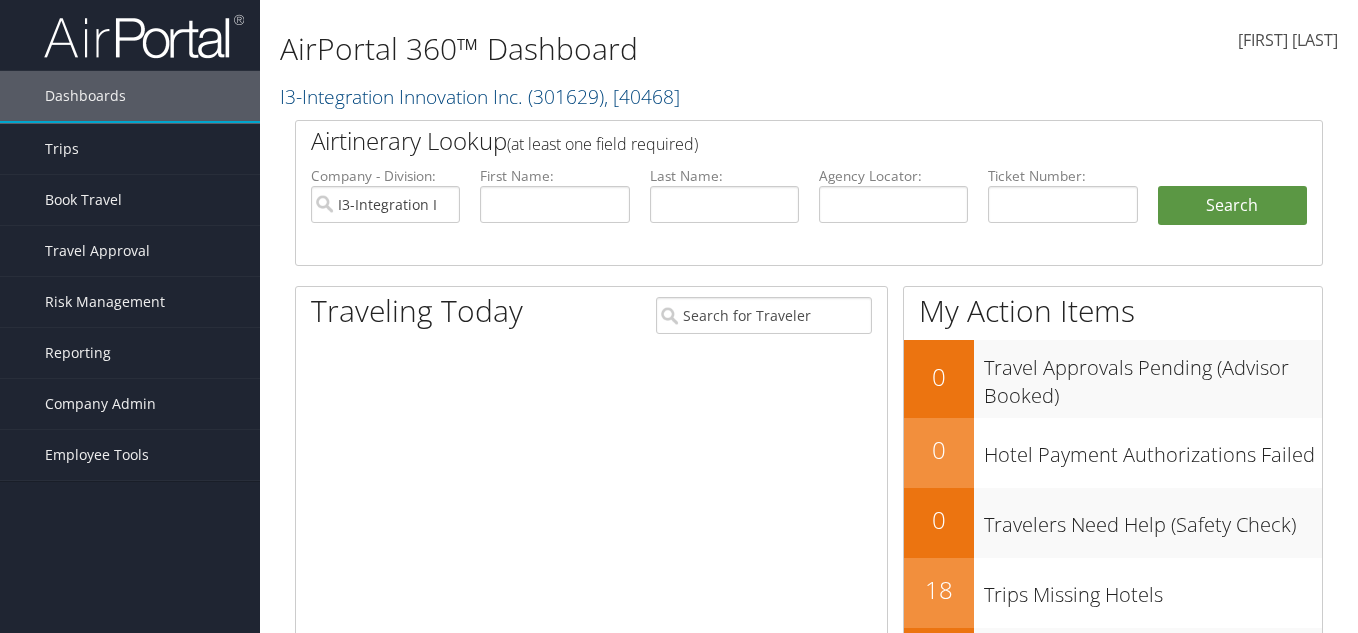 scroll, scrollTop: 0, scrollLeft: 0, axis: both 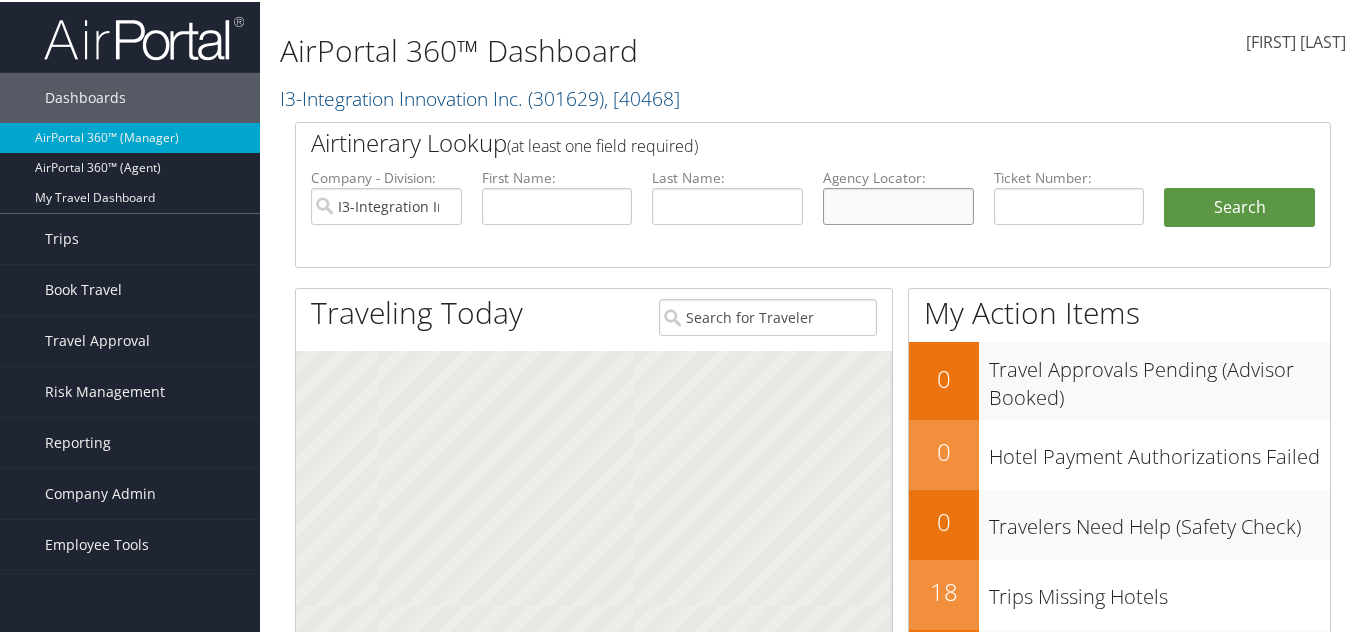 click at bounding box center (898, 204) 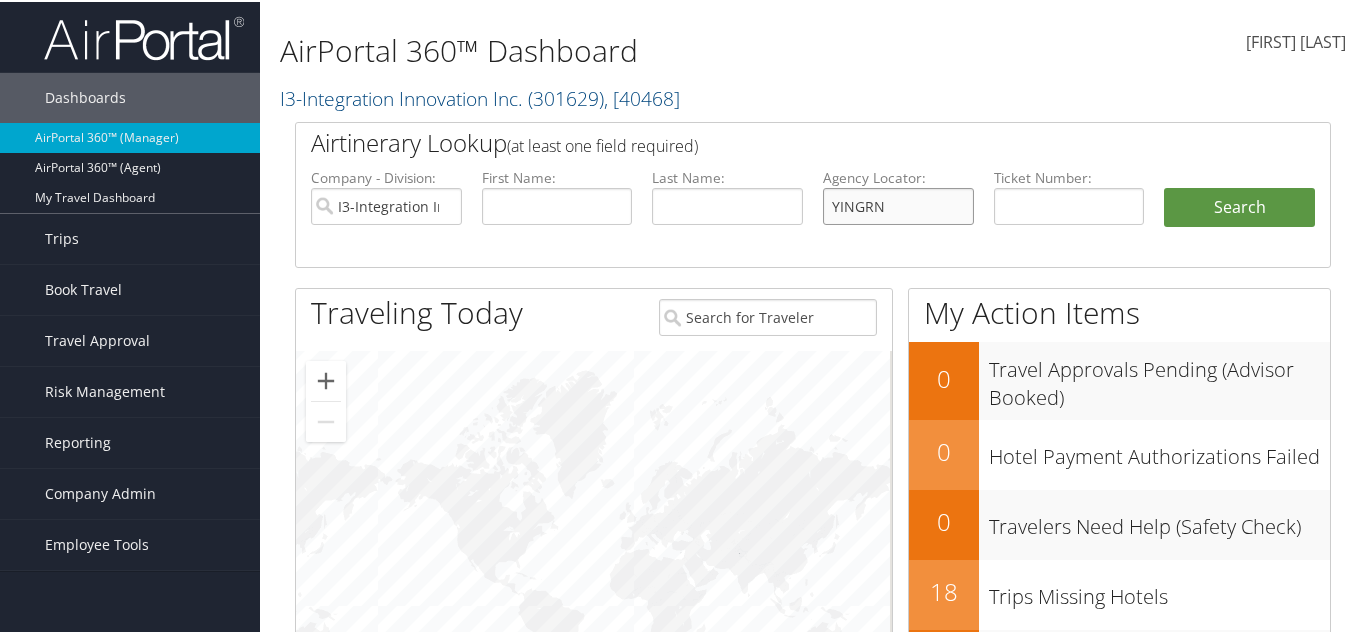 type on "YINGRN" 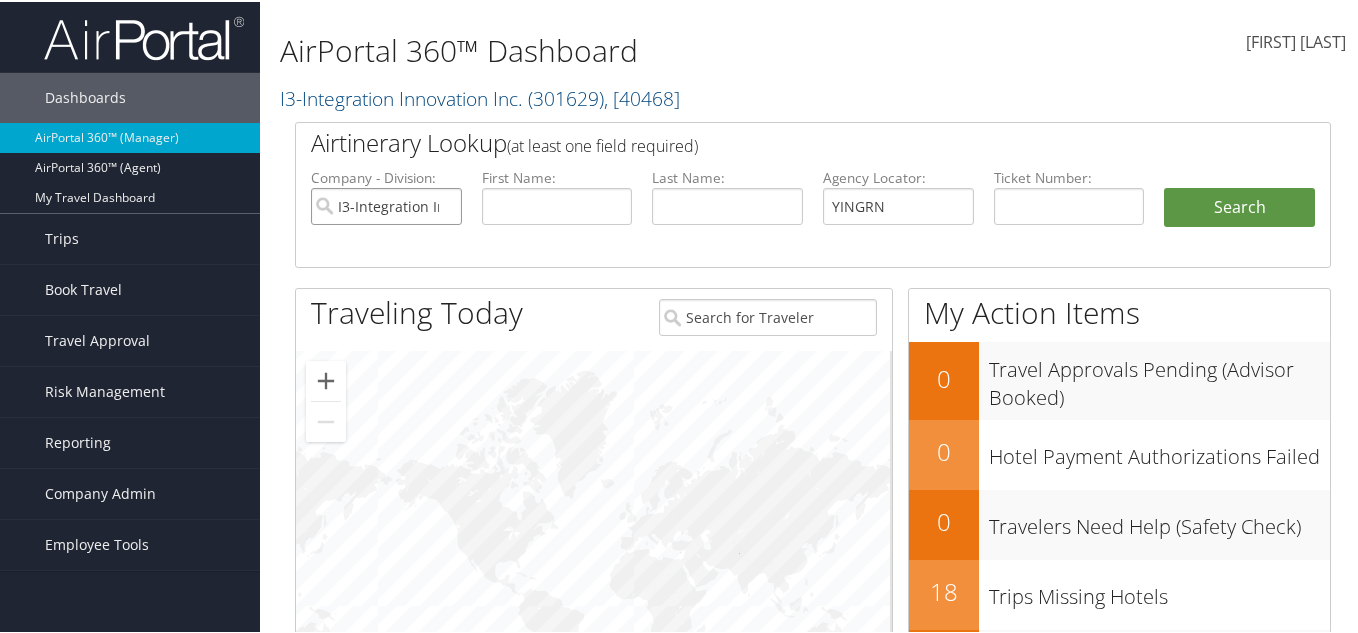 click on "I3-Integration Innovation Inc." at bounding box center [386, 204] 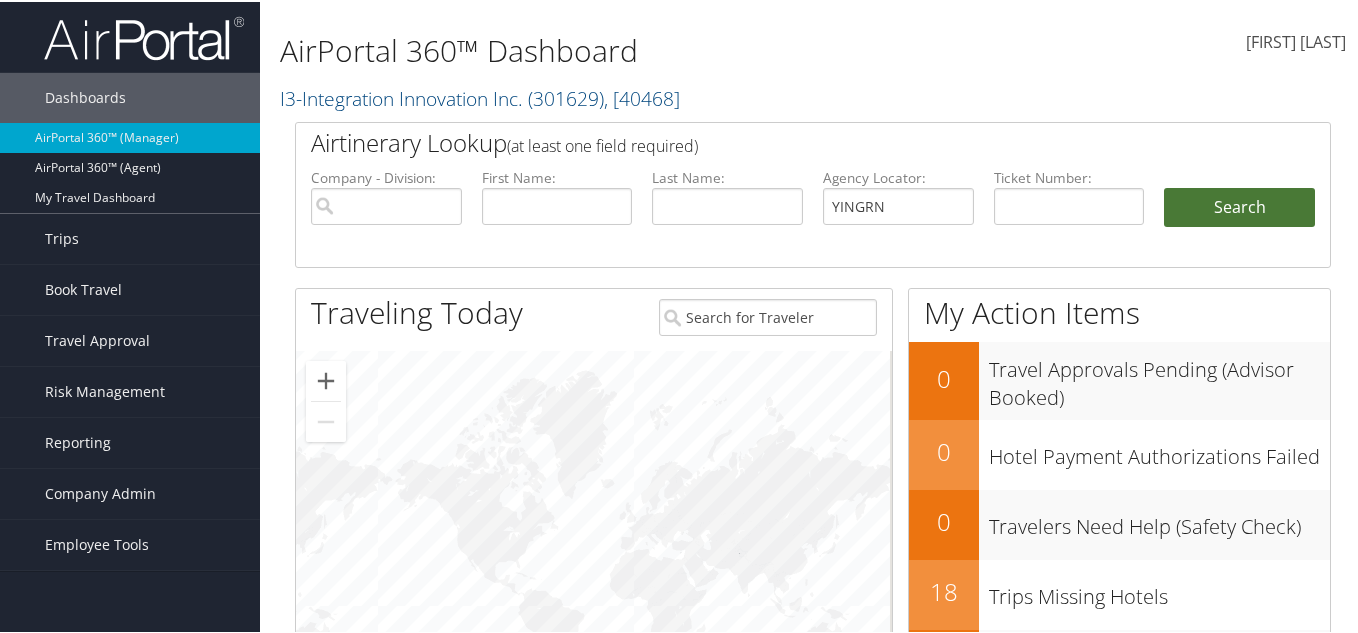 click on "Search" at bounding box center [1239, 206] 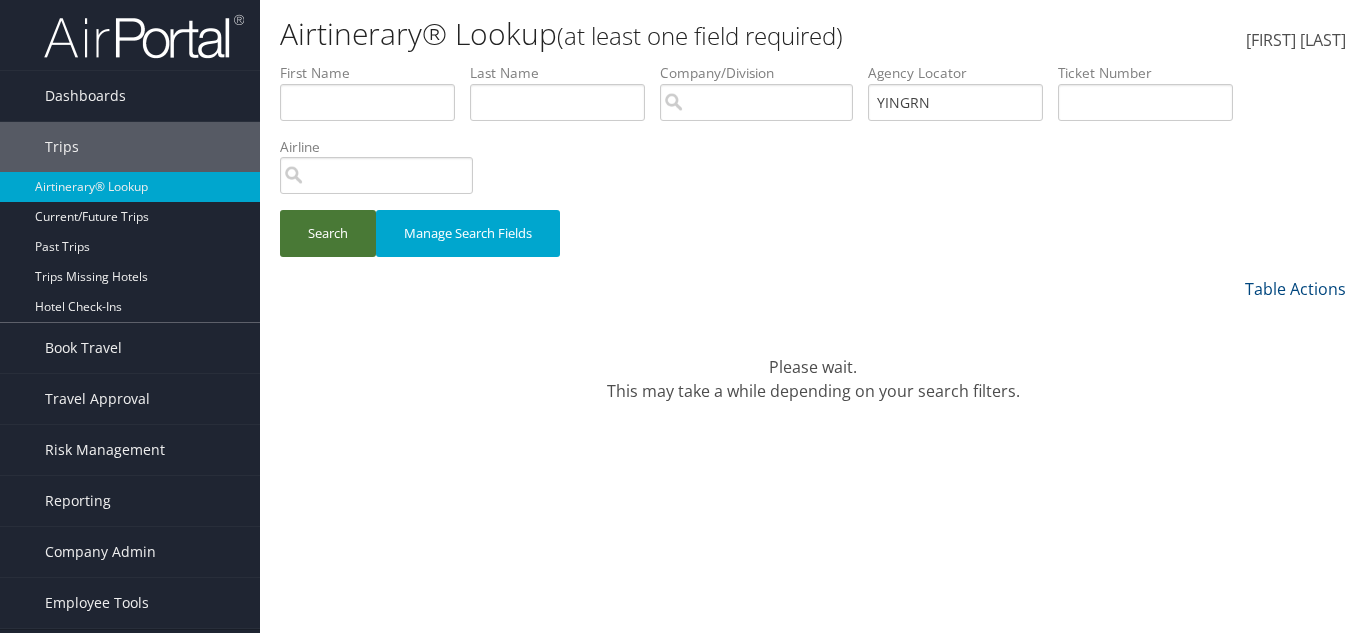 scroll, scrollTop: 0, scrollLeft: 0, axis: both 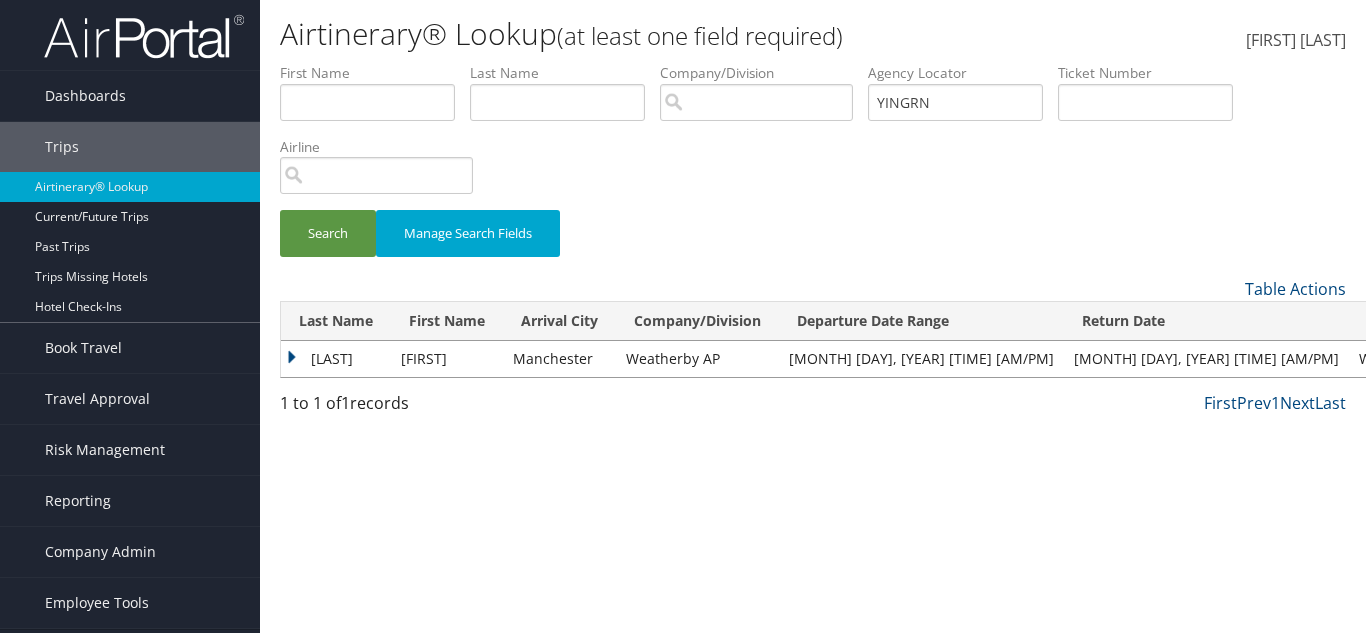 click on "Gray" at bounding box center (336, 359) 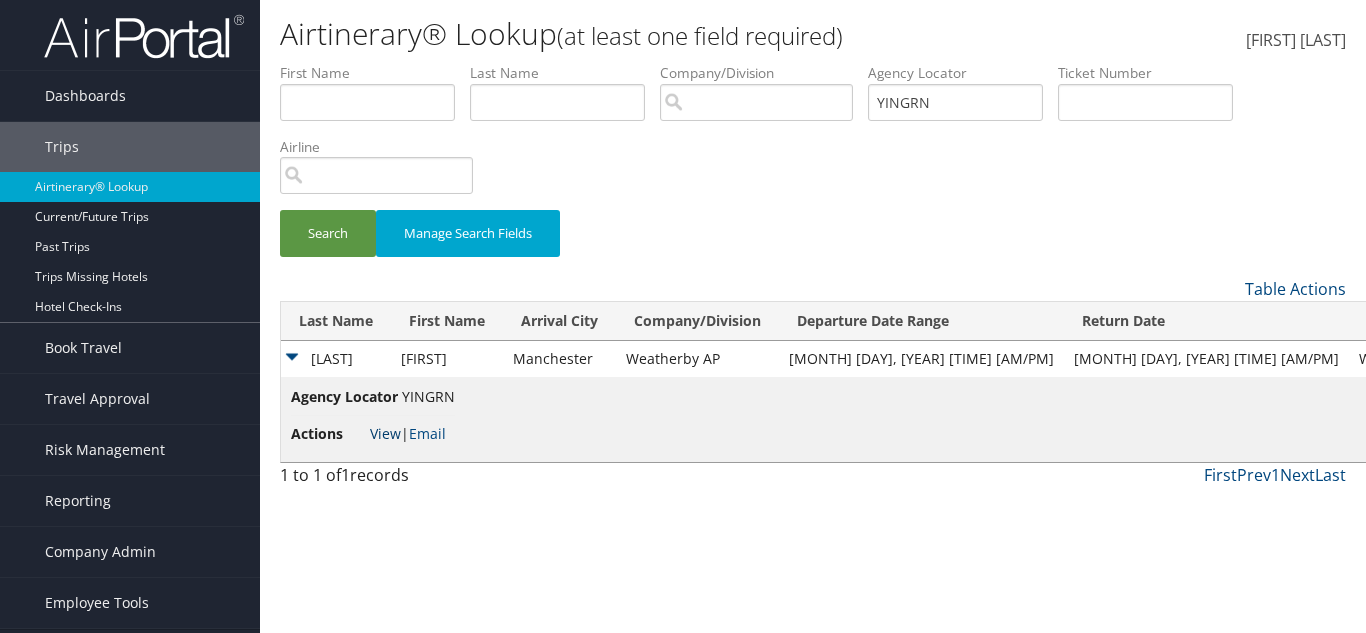 click on "View" at bounding box center (385, 433) 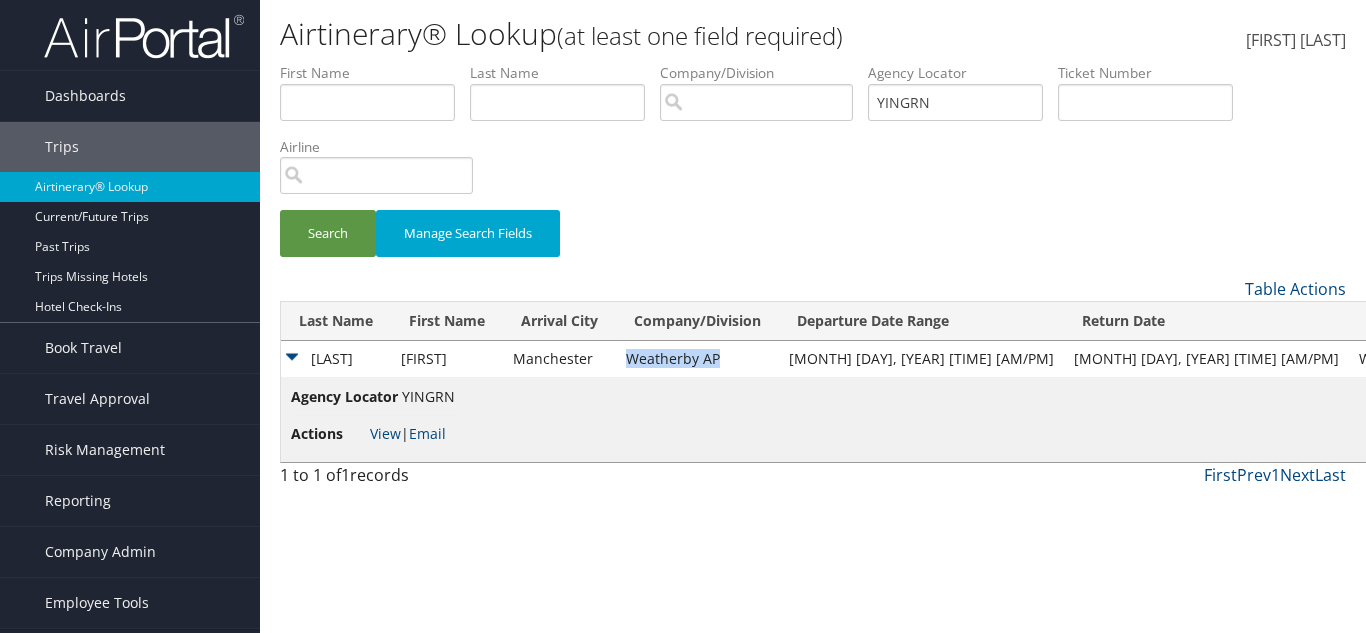drag, startPoint x: 763, startPoint y: 353, endPoint x: 640, endPoint y: 354, distance: 123.00407 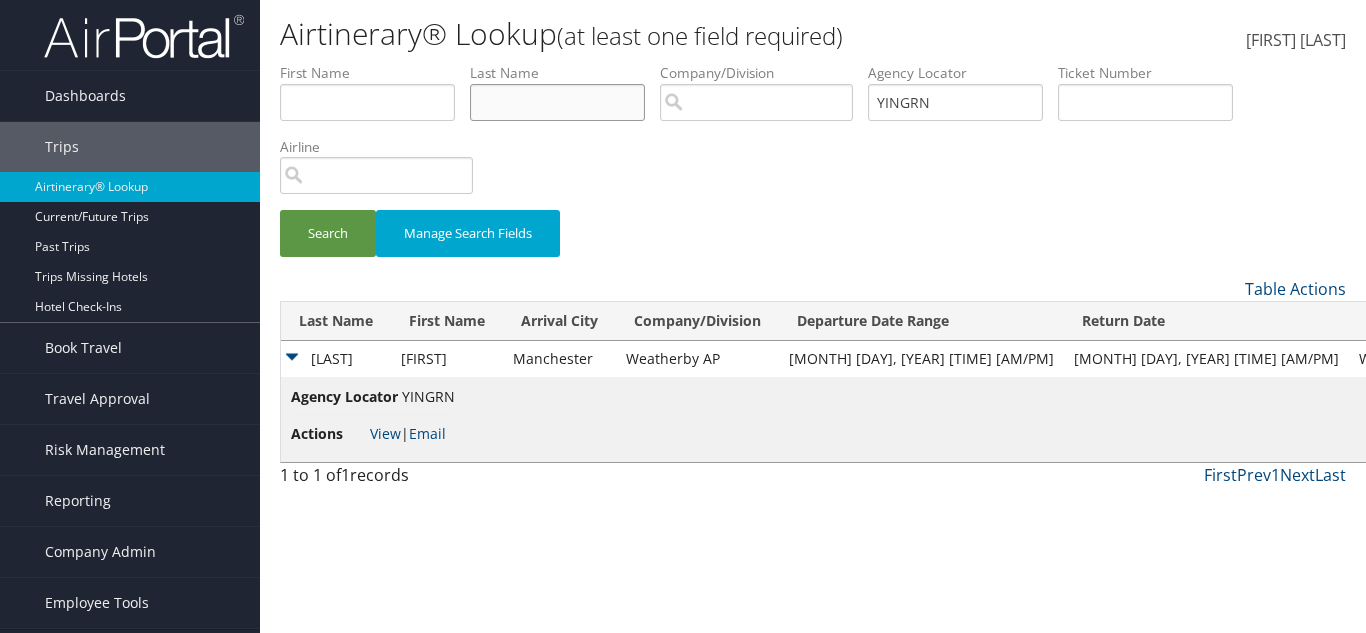 click at bounding box center [557, 102] 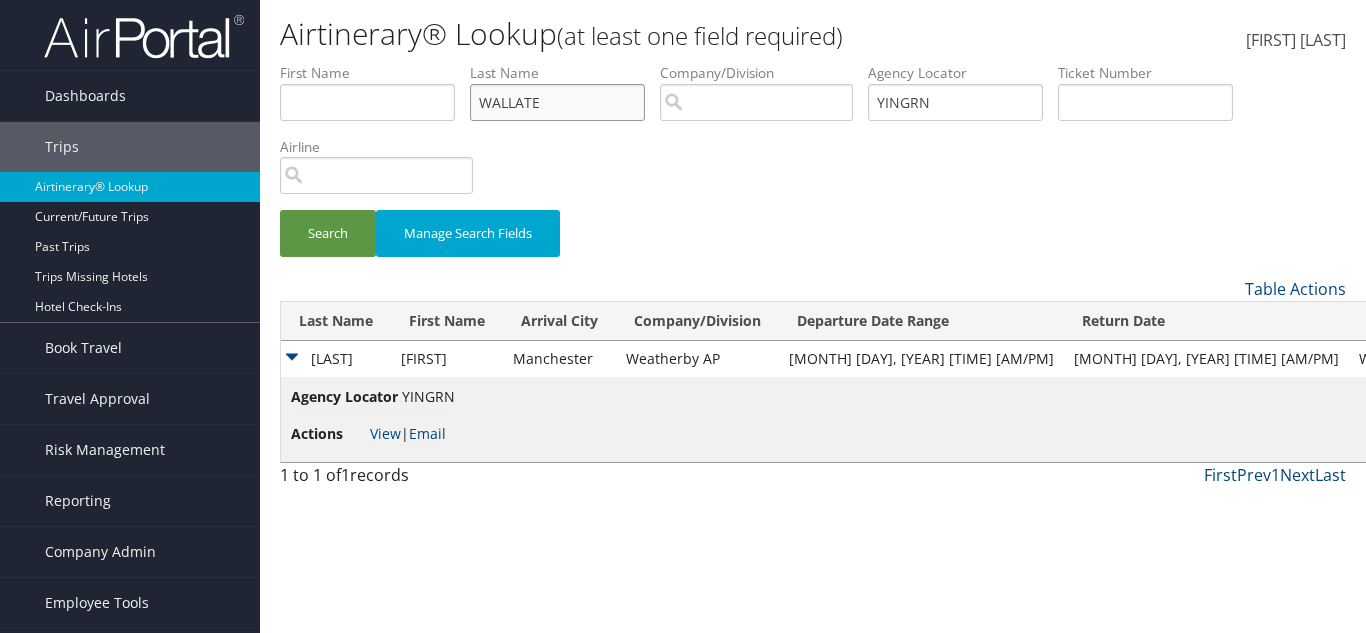 type on "WALLATE" 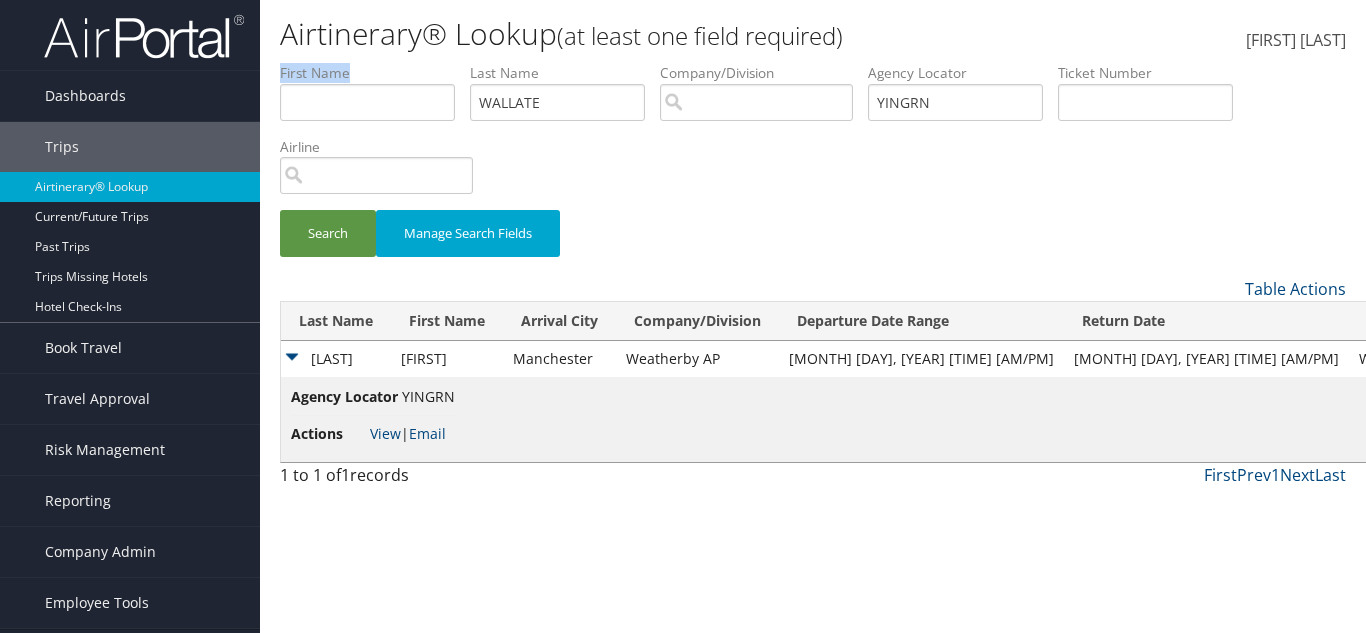 click on "First Name" at bounding box center [375, 99] 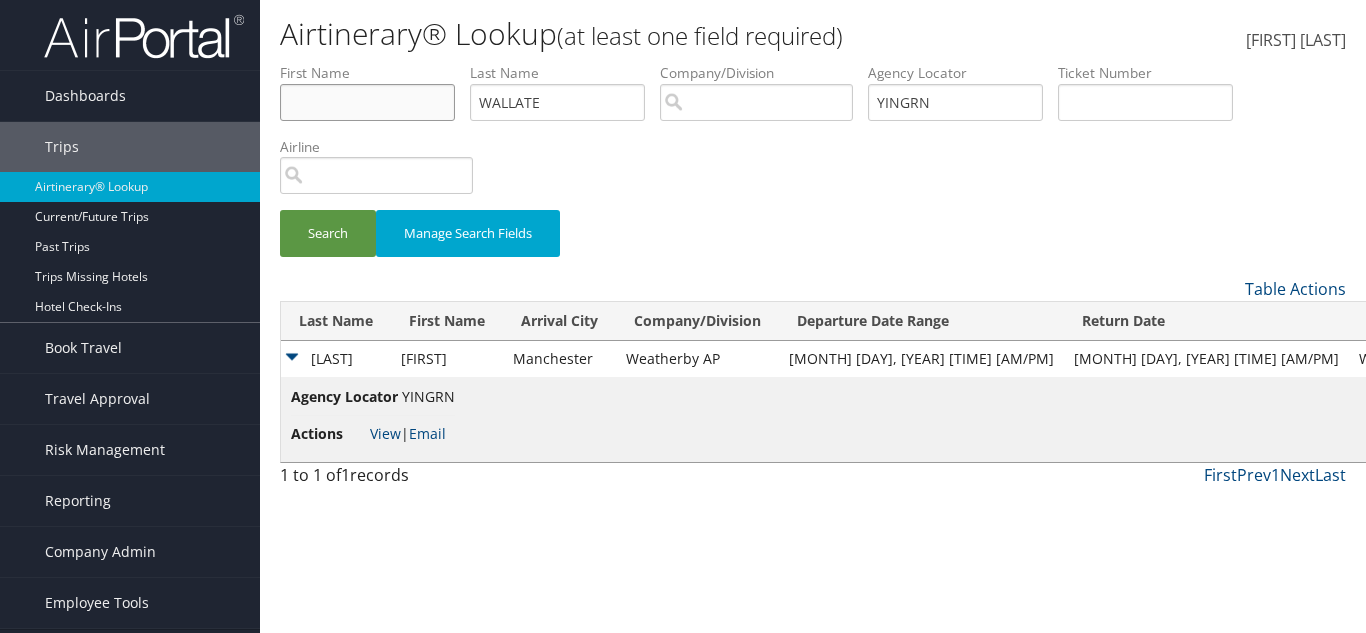 click at bounding box center (367, 102) 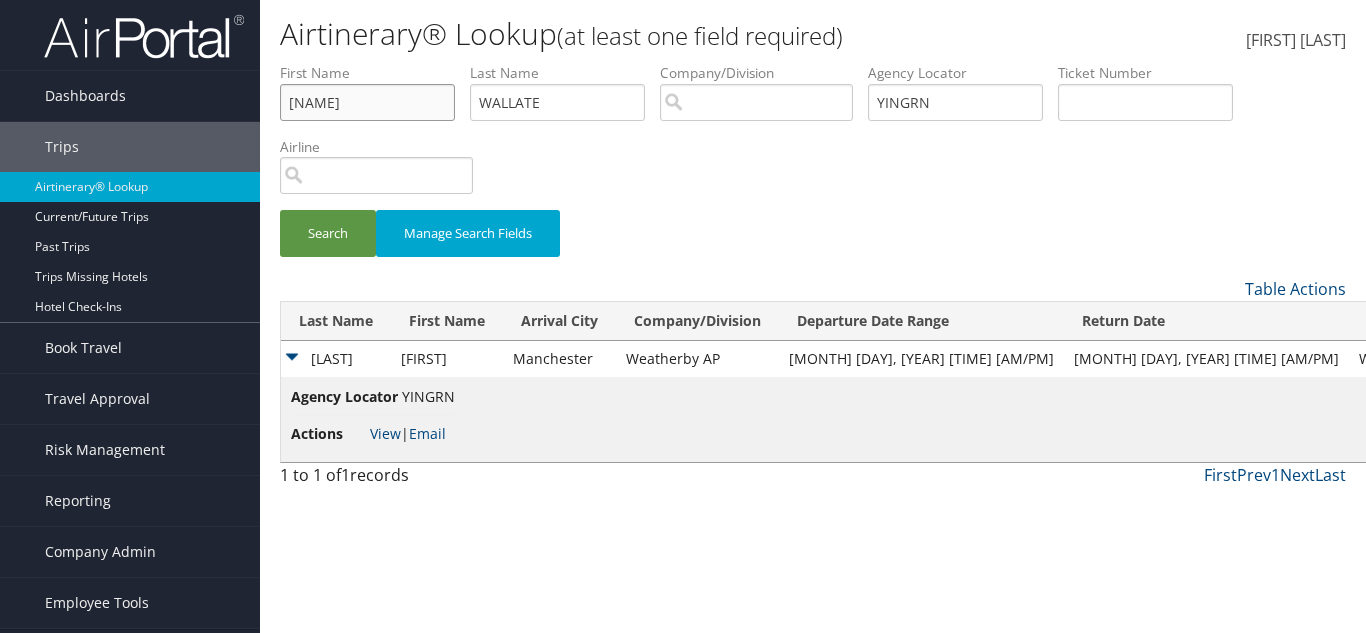 type on "HEATHER" 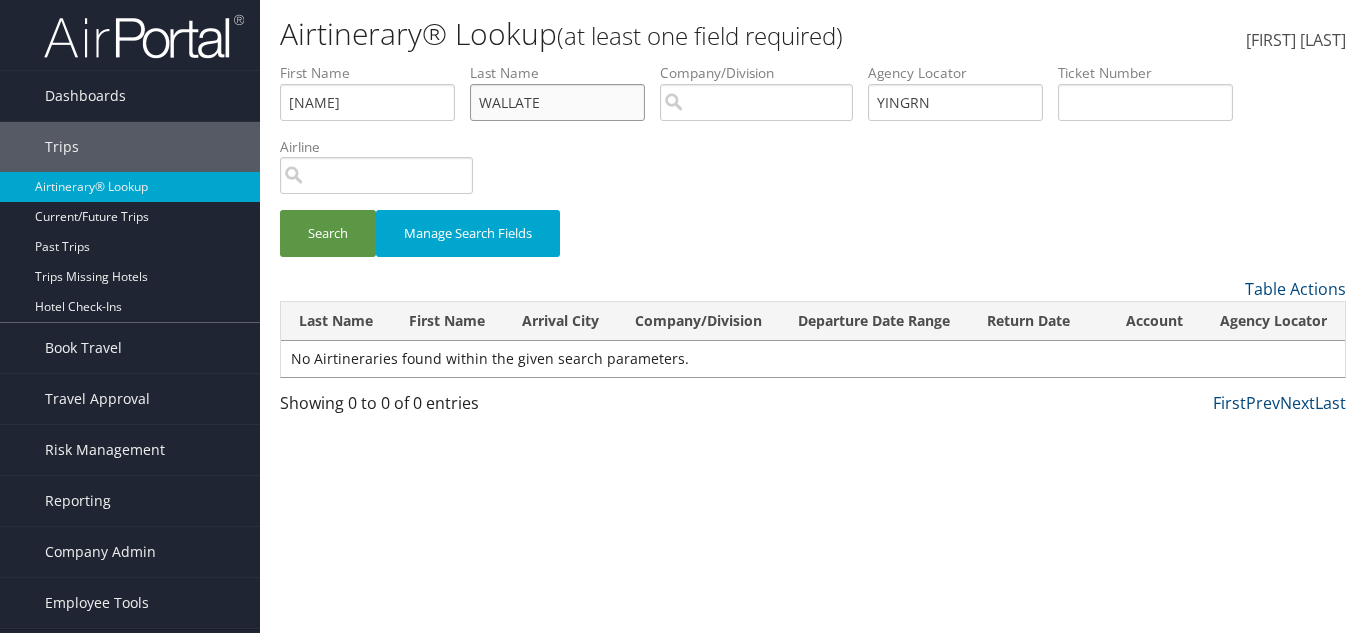 drag, startPoint x: 543, startPoint y: 111, endPoint x: 558, endPoint y: 107, distance: 15.524175 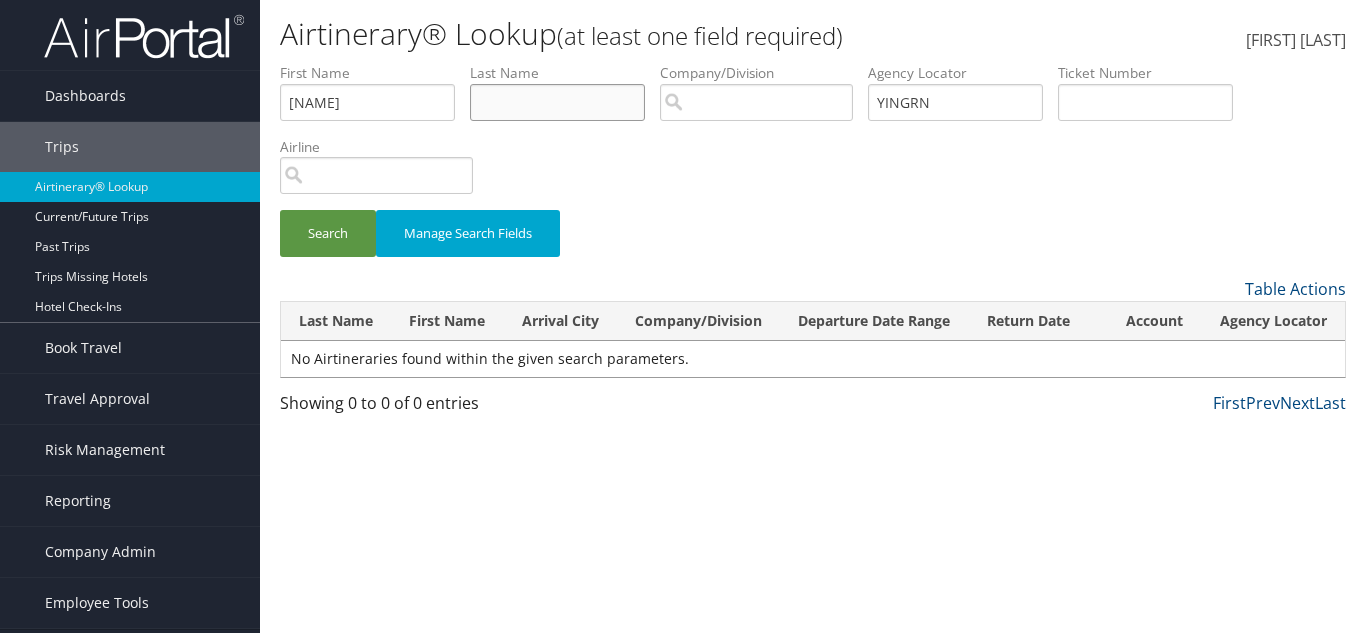 type 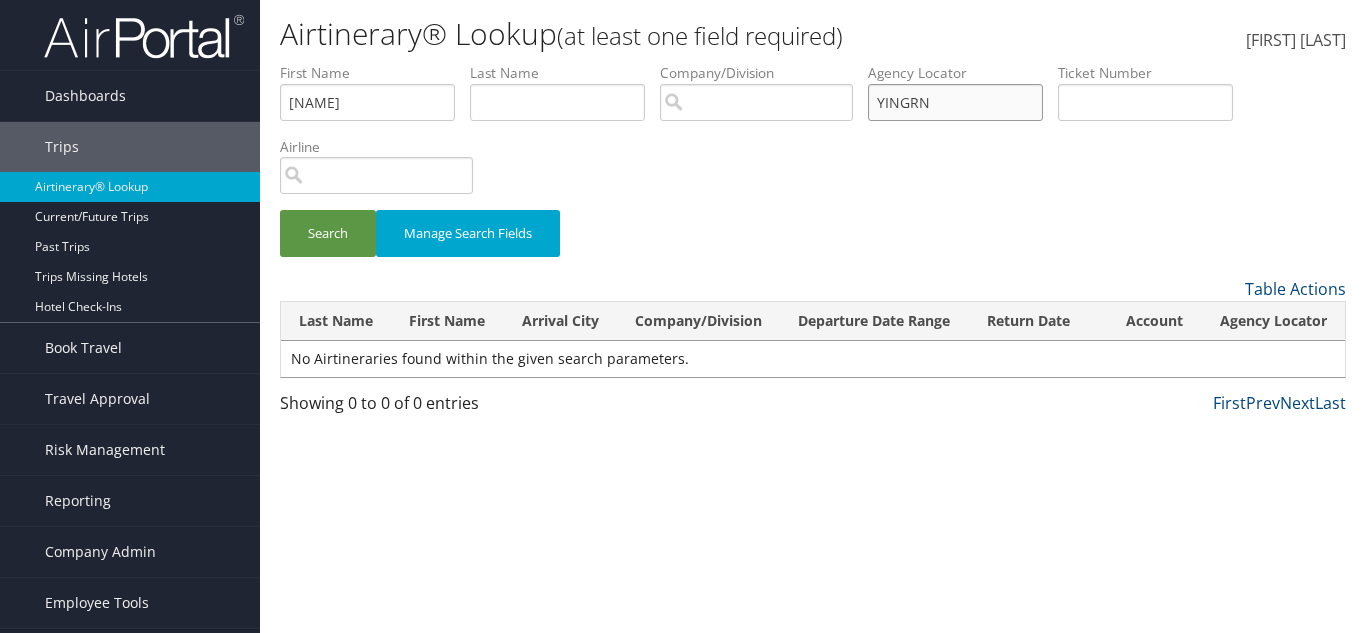 click on "YINGRN" at bounding box center [955, 102] 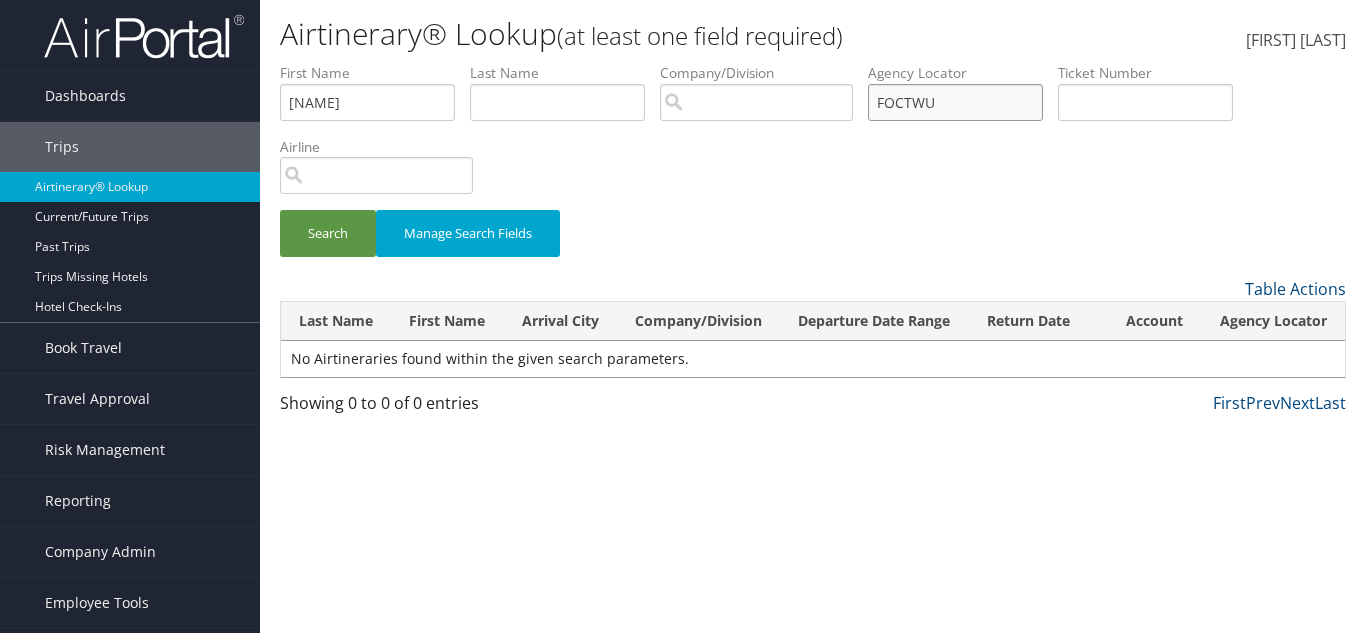 type on "FOCTWU" 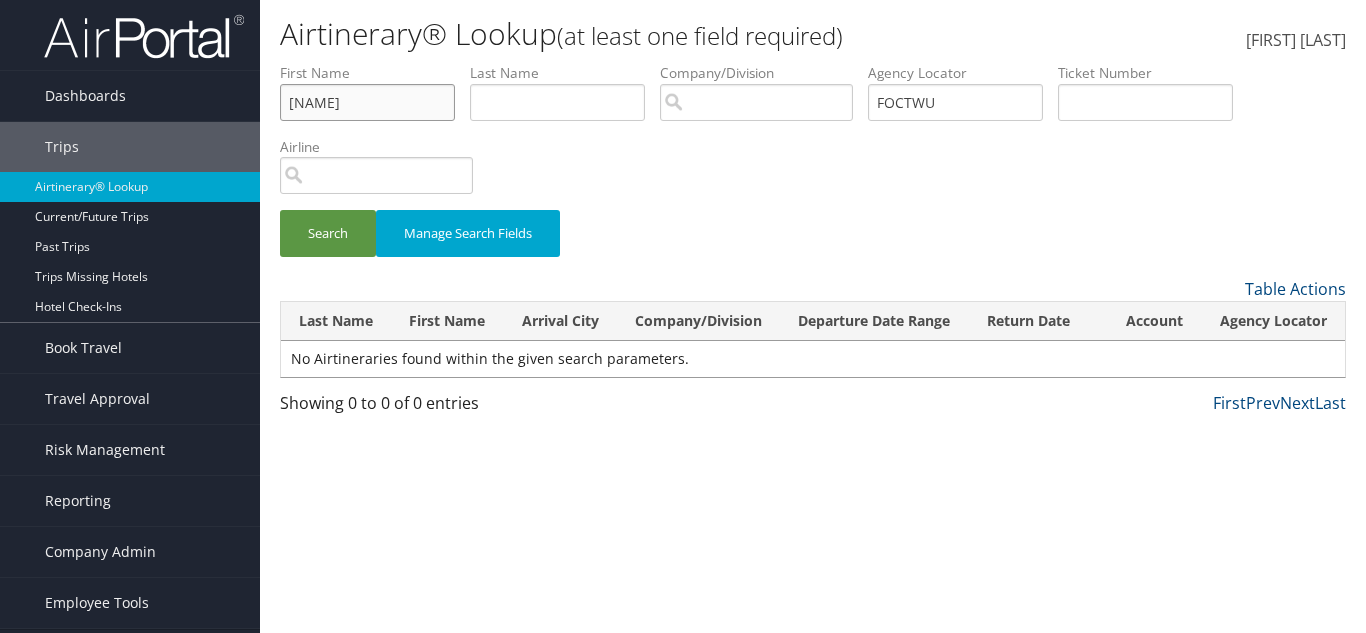 click on "HEATHER" at bounding box center [367, 102] 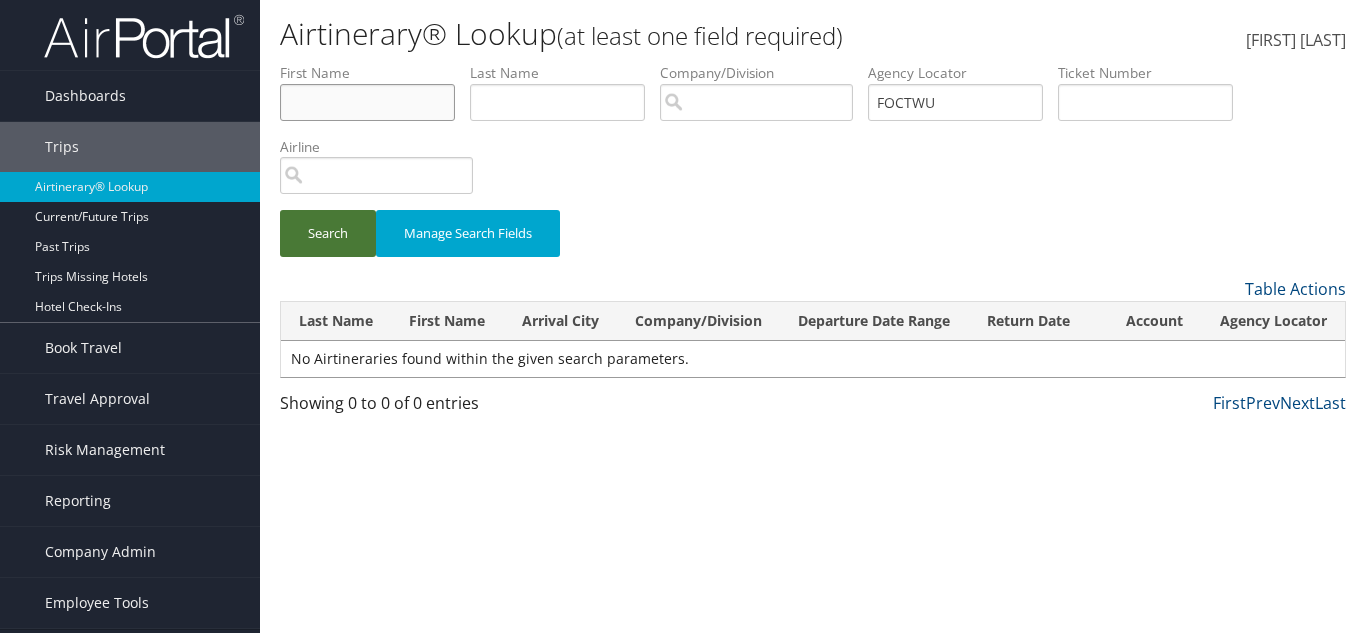 type 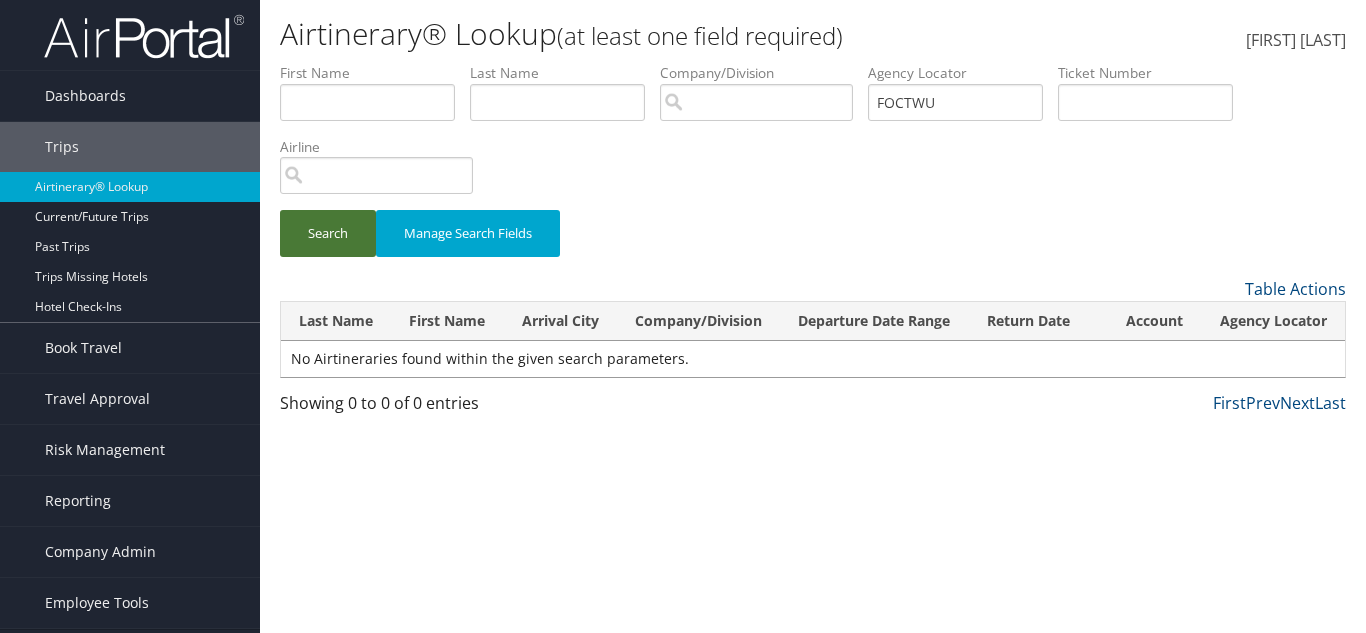 click on "Search" at bounding box center [328, 233] 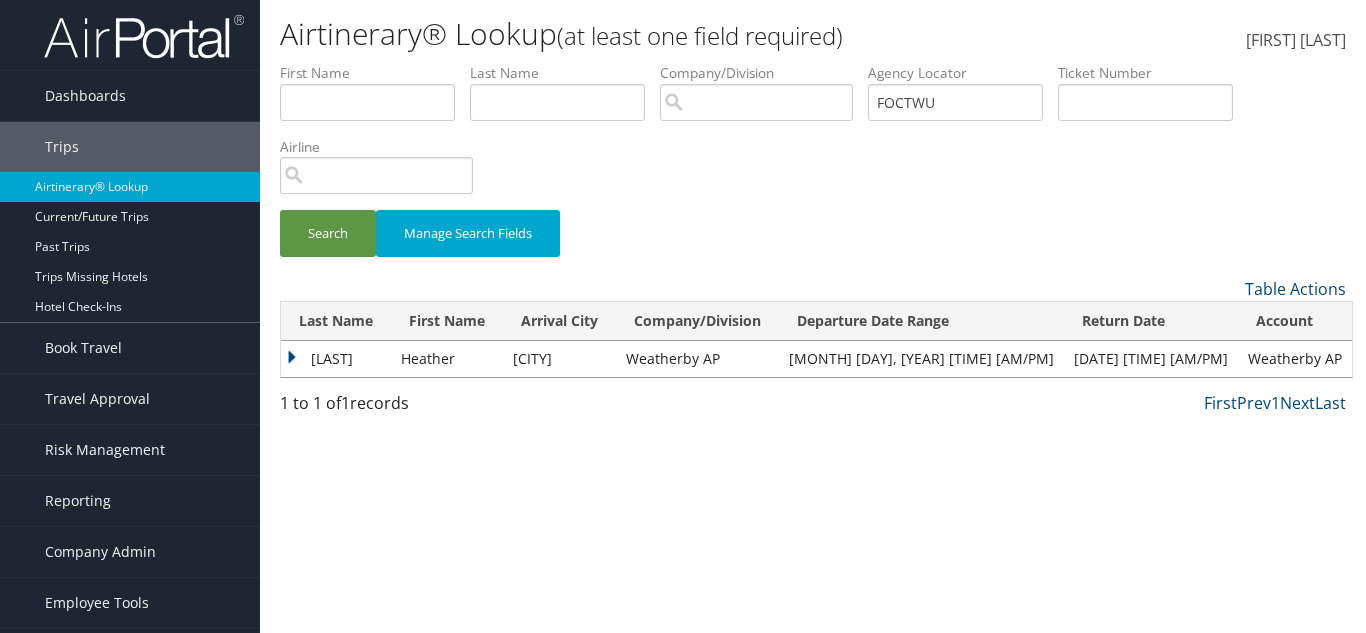 click on "Wallace" at bounding box center (336, 359) 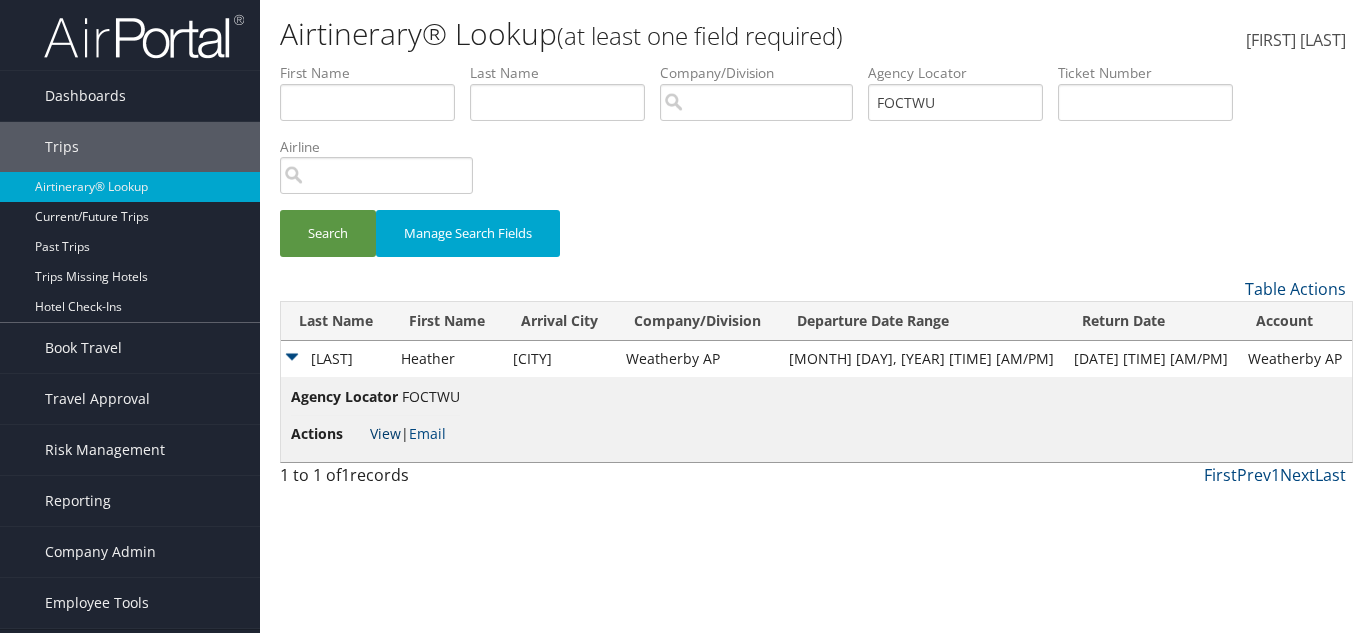 click on "View" at bounding box center [385, 433] 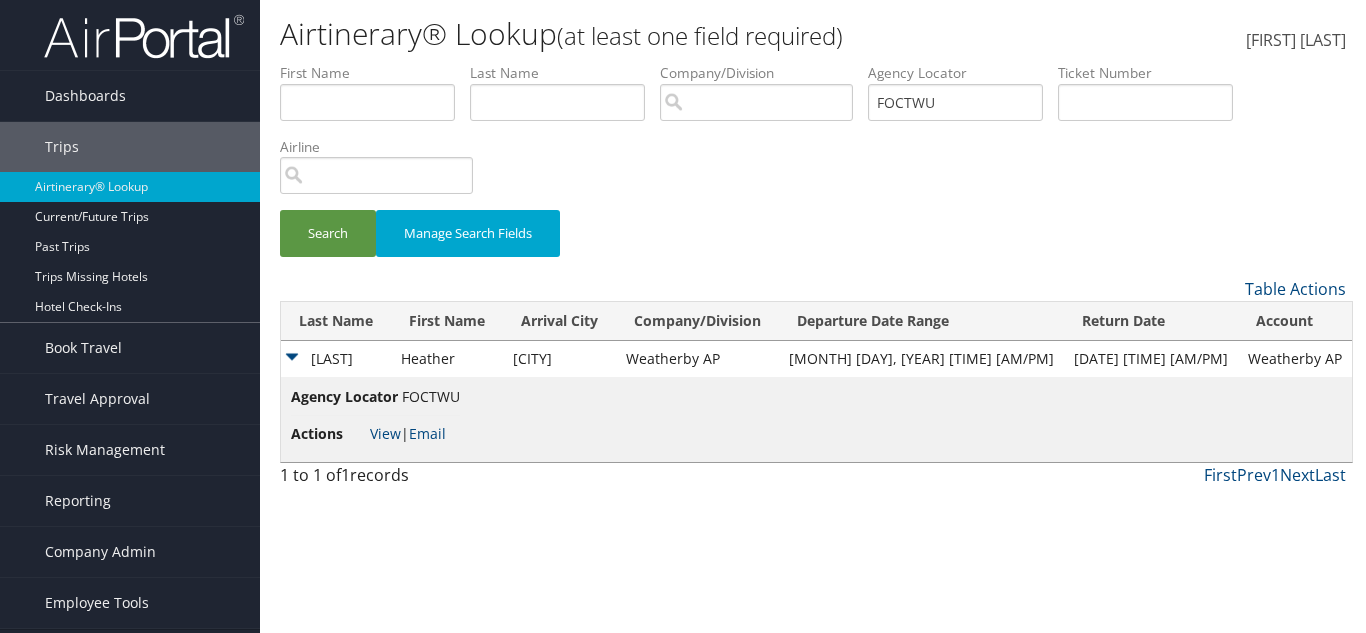 click on "Weatherby AP" at bounding box center (697, 359) 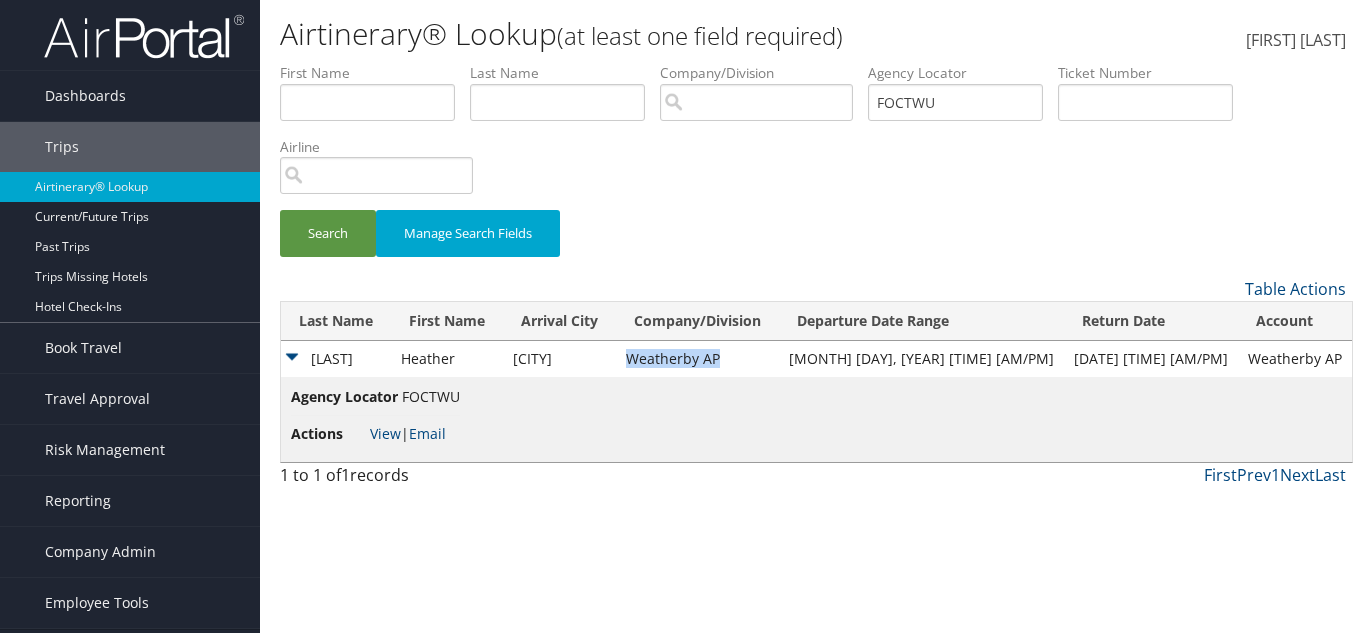 drag, startPoint x: 770, startPoint y: 366, endPoint x: 661, endPoint y: 350, distance: 110.16805 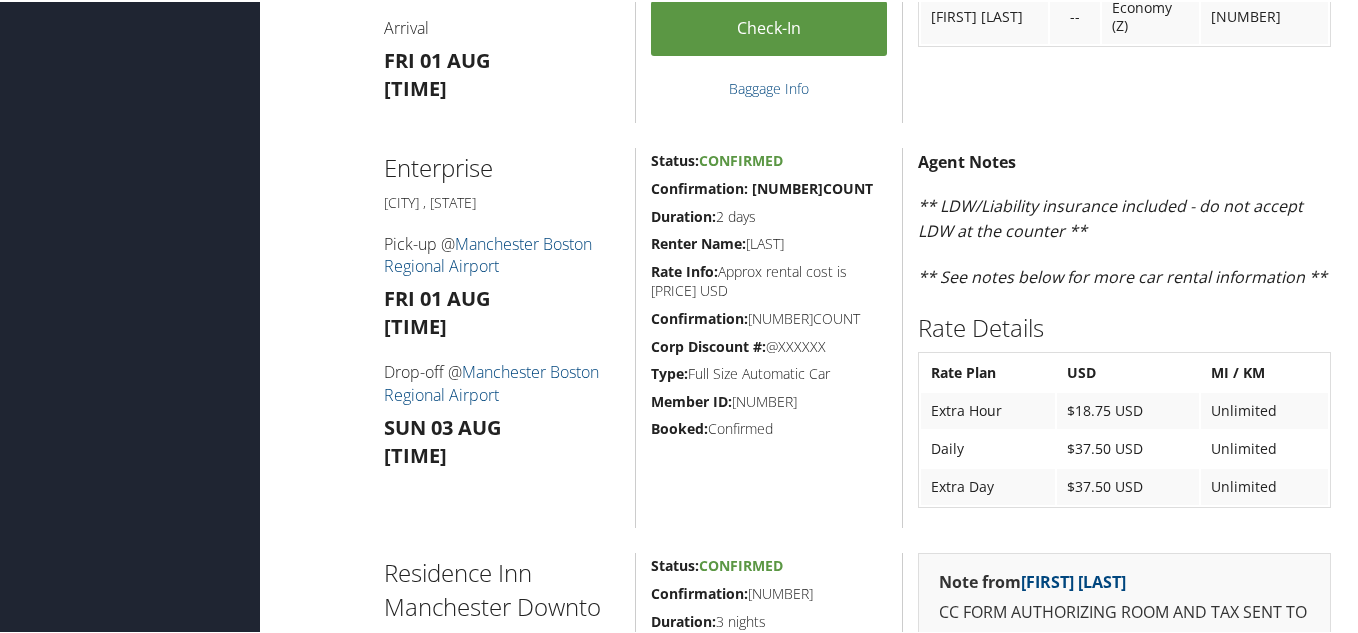 scroll, scrollTop: 1100, scrollLeft: 0, axis: vertical 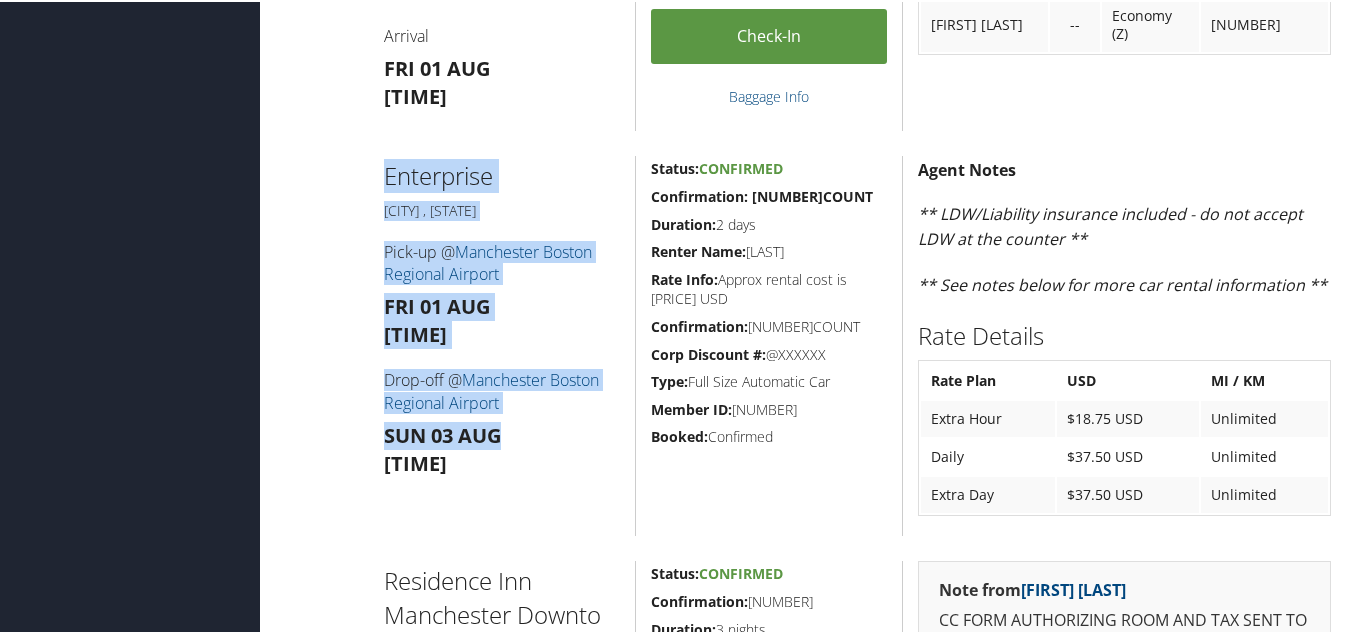 drag, startPoint x: 549, startPoint y: 180, endPoint x: 567, endPoint y: 420, distance: 240.67406 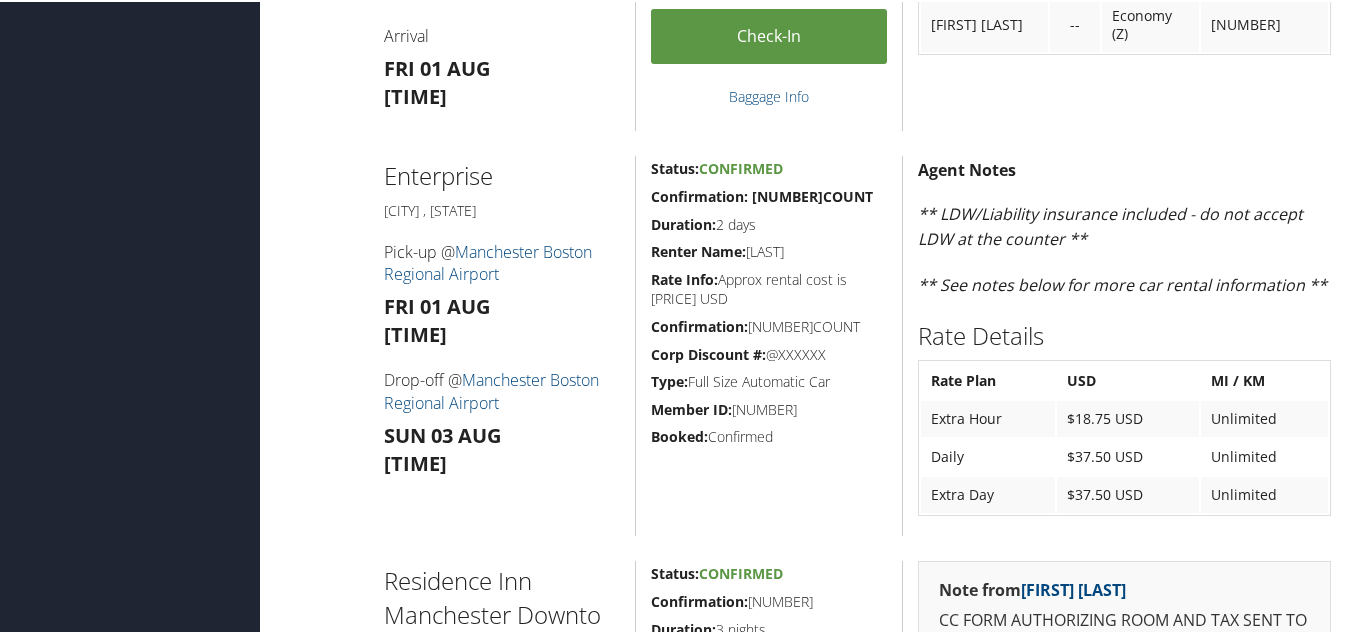 click on "[DAY] [DATE] [MONTH]
[TIME]" at bounding box center [502, 448] 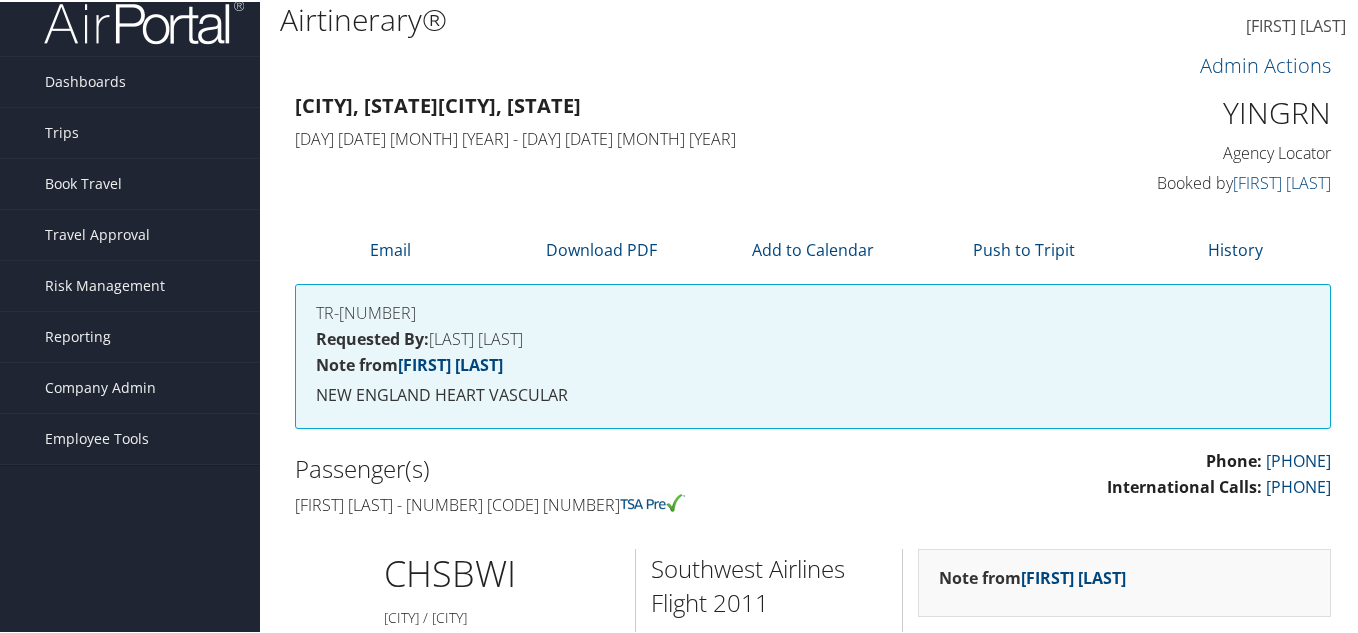 scroll, scrollTop: 0, scrollLeft: 0, axis: both 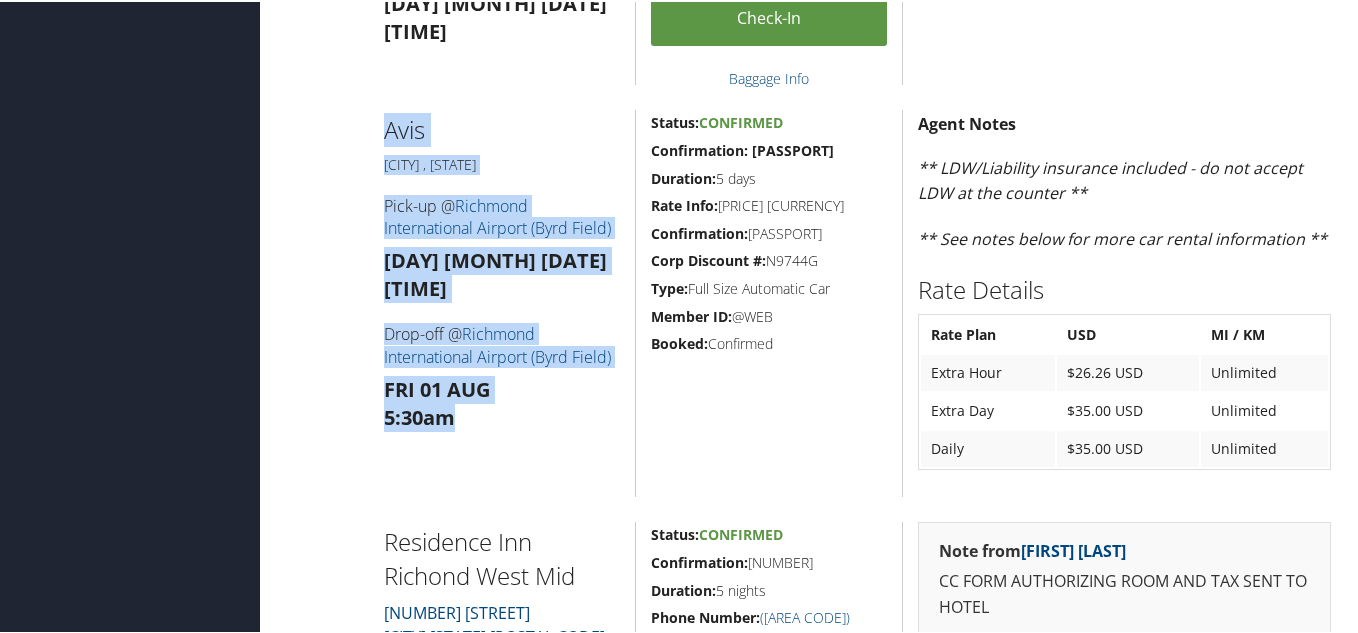 drag, startPoint x: 472, startPoint y: 462, endPoint x: 351, endPoint y: 443, distance: 122.48265 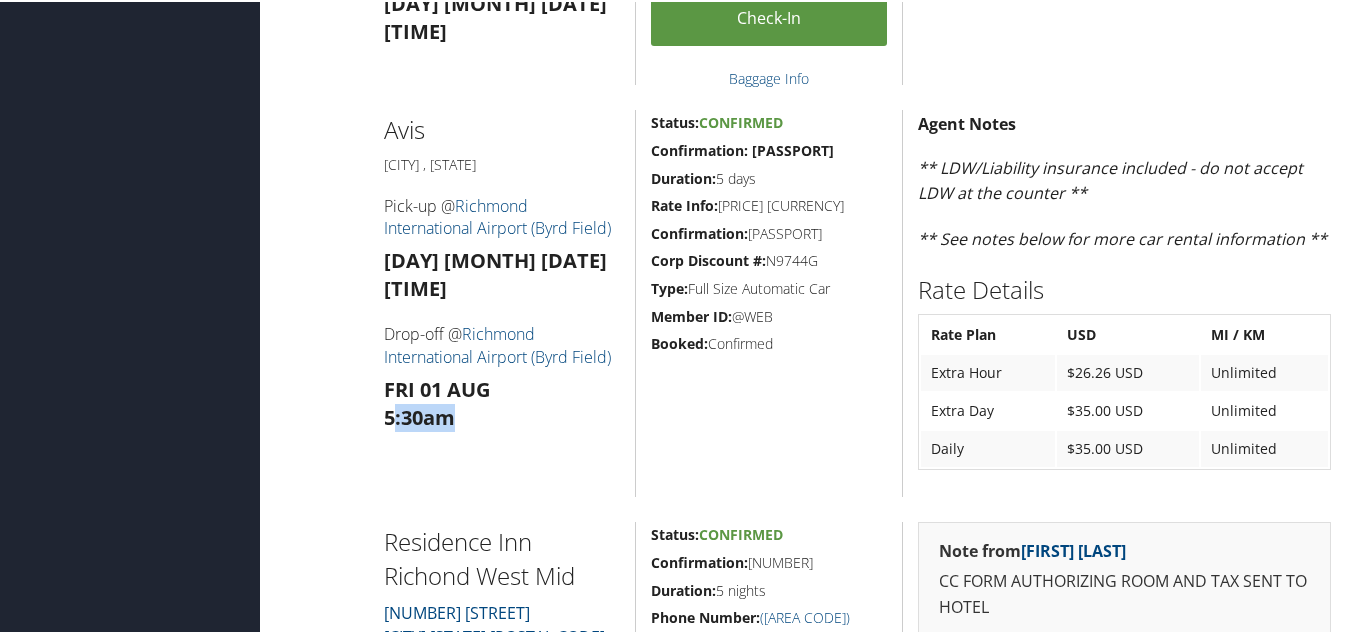 drag, startPoint x: 463, startPoint y: 461, endPoint x: 390, endPoint y: 454, distance: 73.33485 